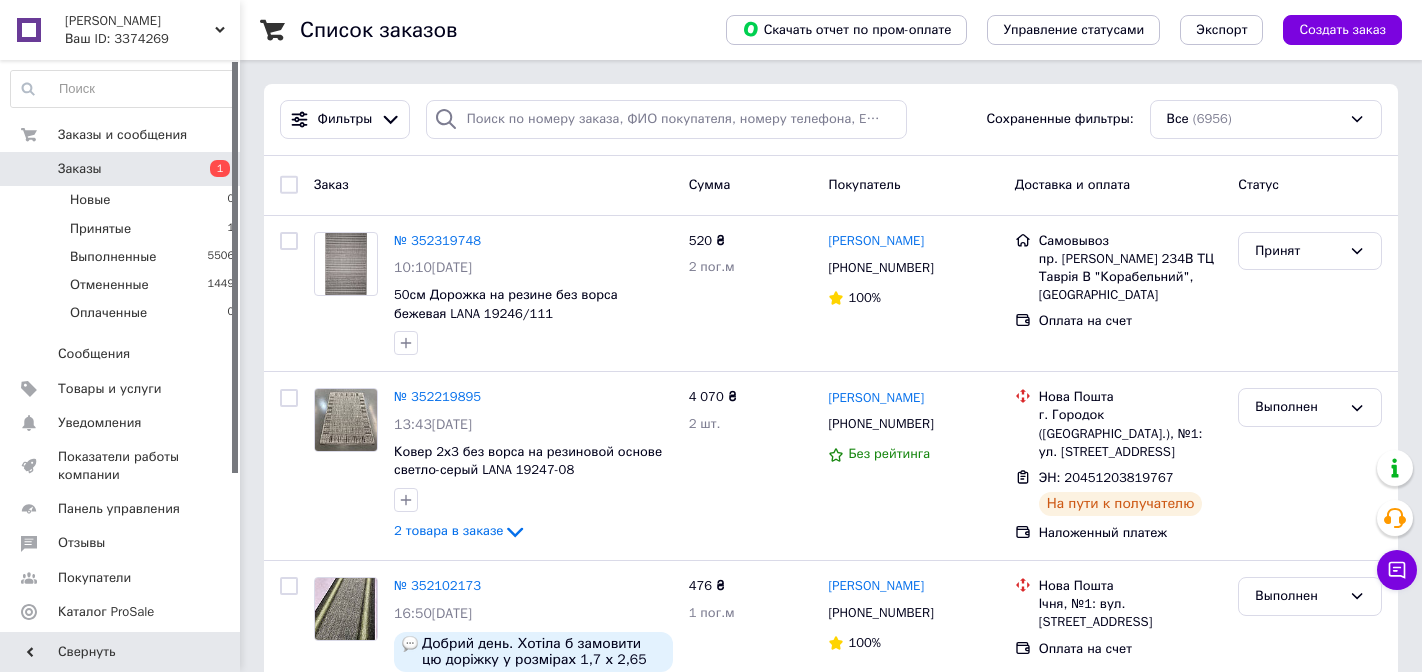 scroll, scrollTop: 0, scrollLeft: 0, axis: both 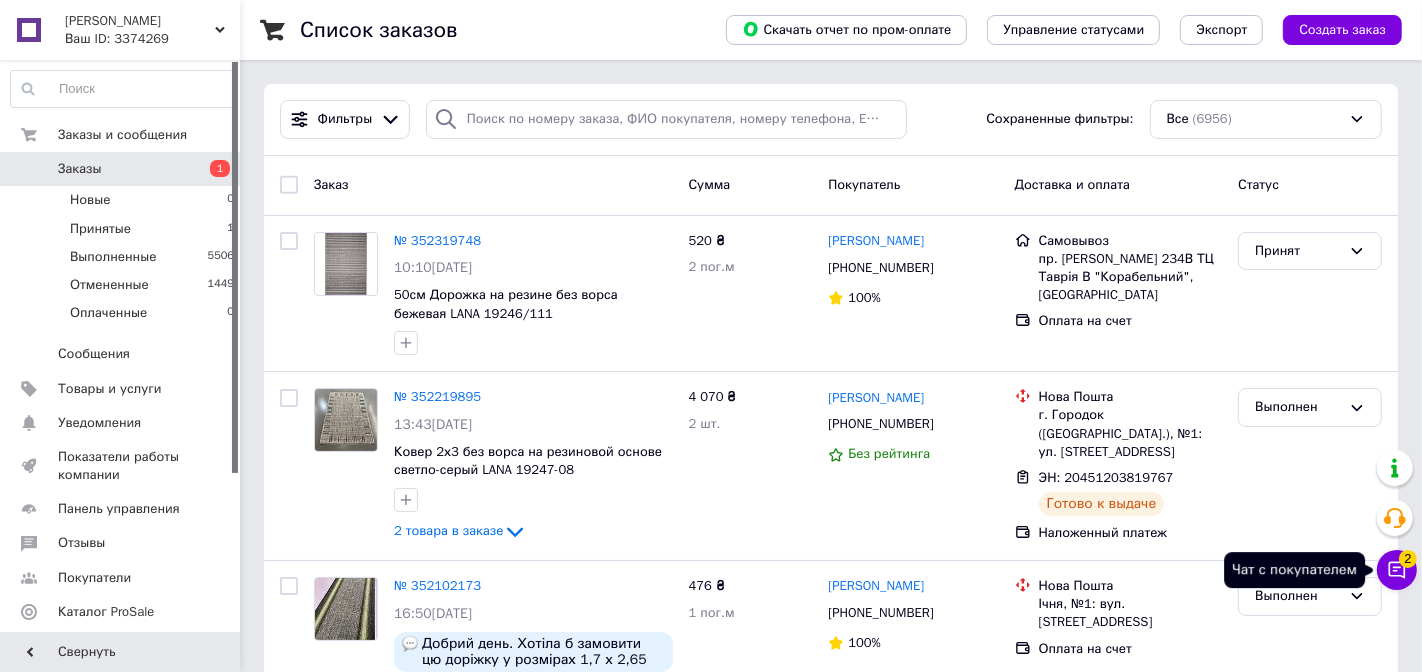 click 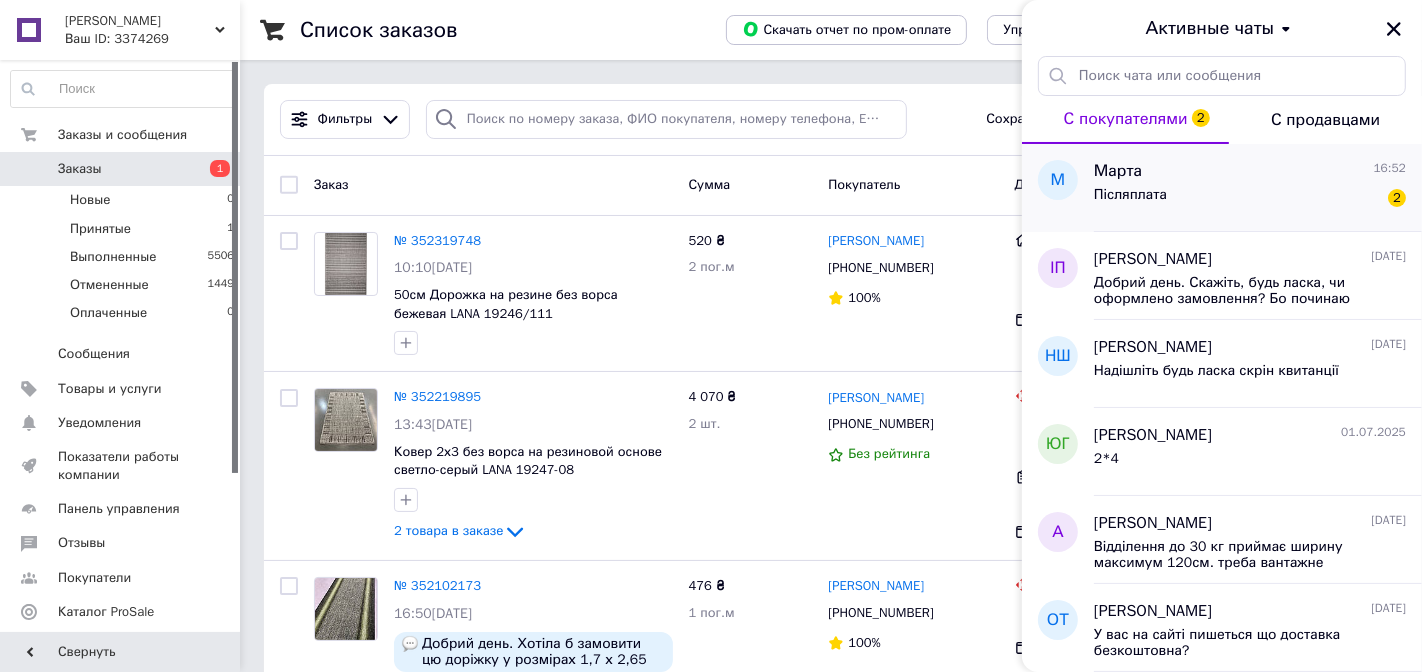 click on "Післяплата" at bounding box center (1130, 201) 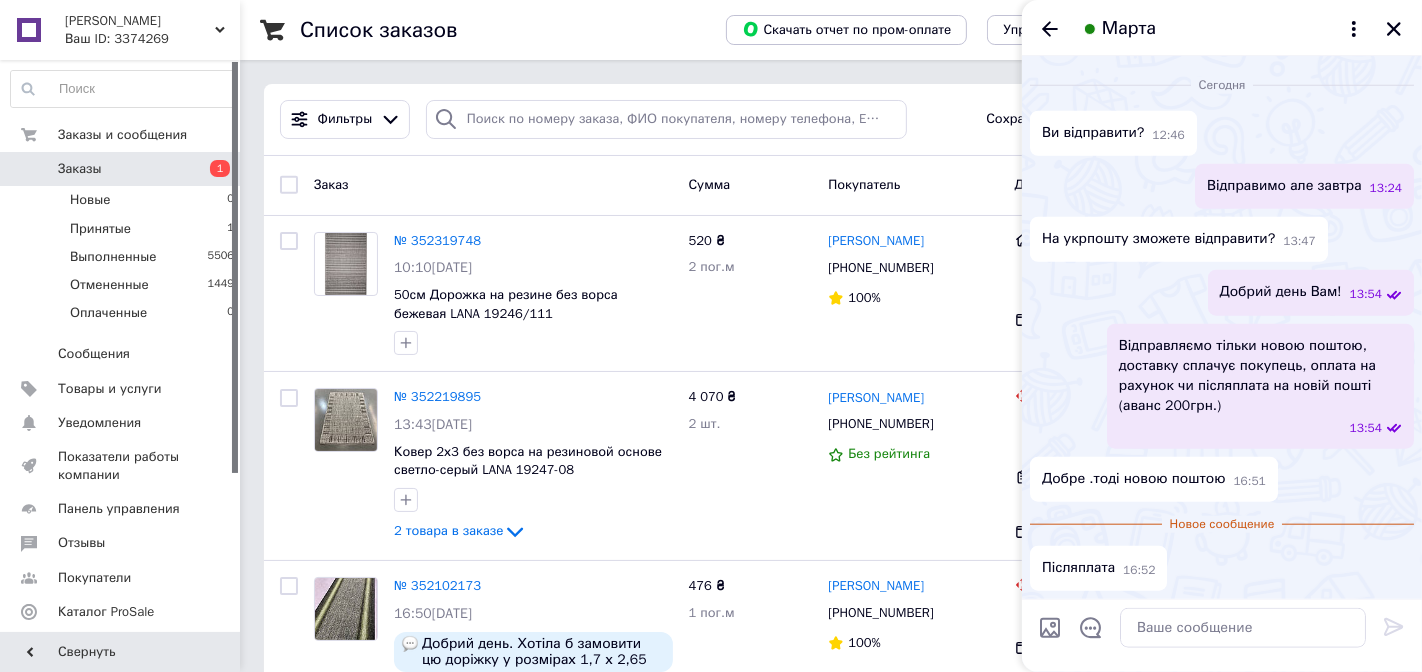 scroll, scrollTop: 2127, scrollLeft: 0, axis: vertical 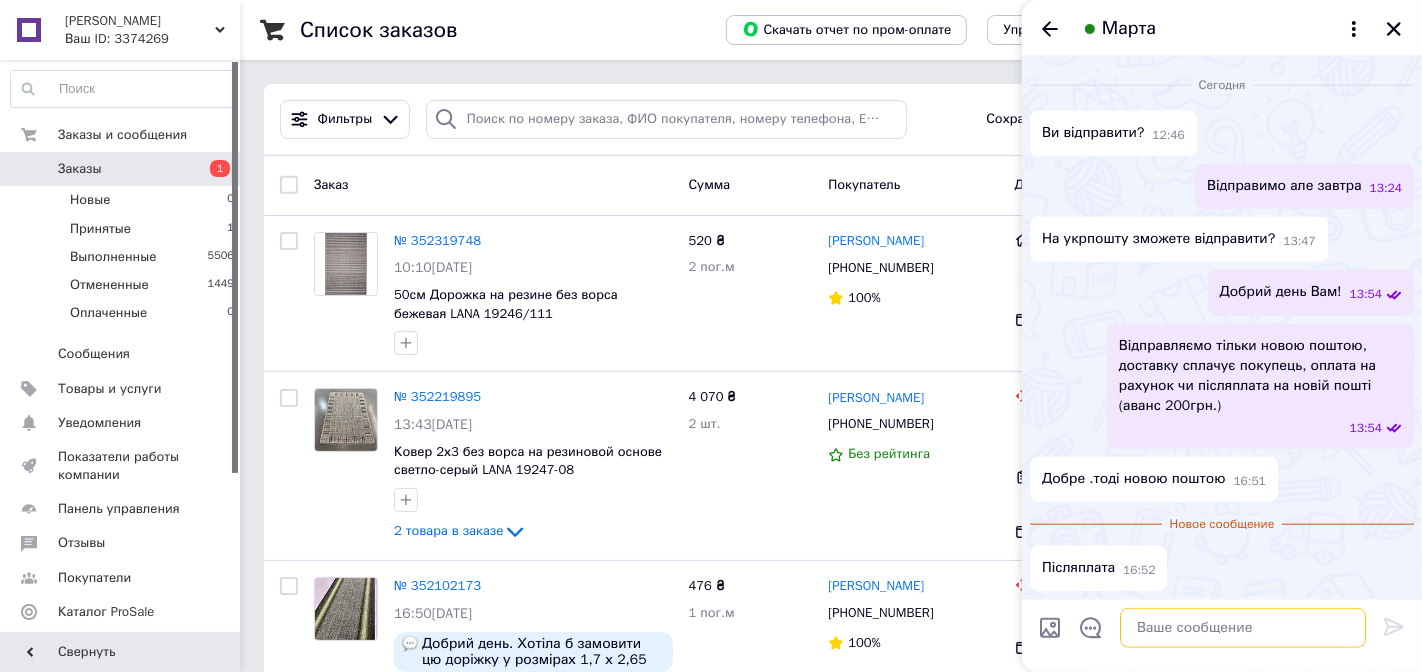click at bounding box center (1243, 628) 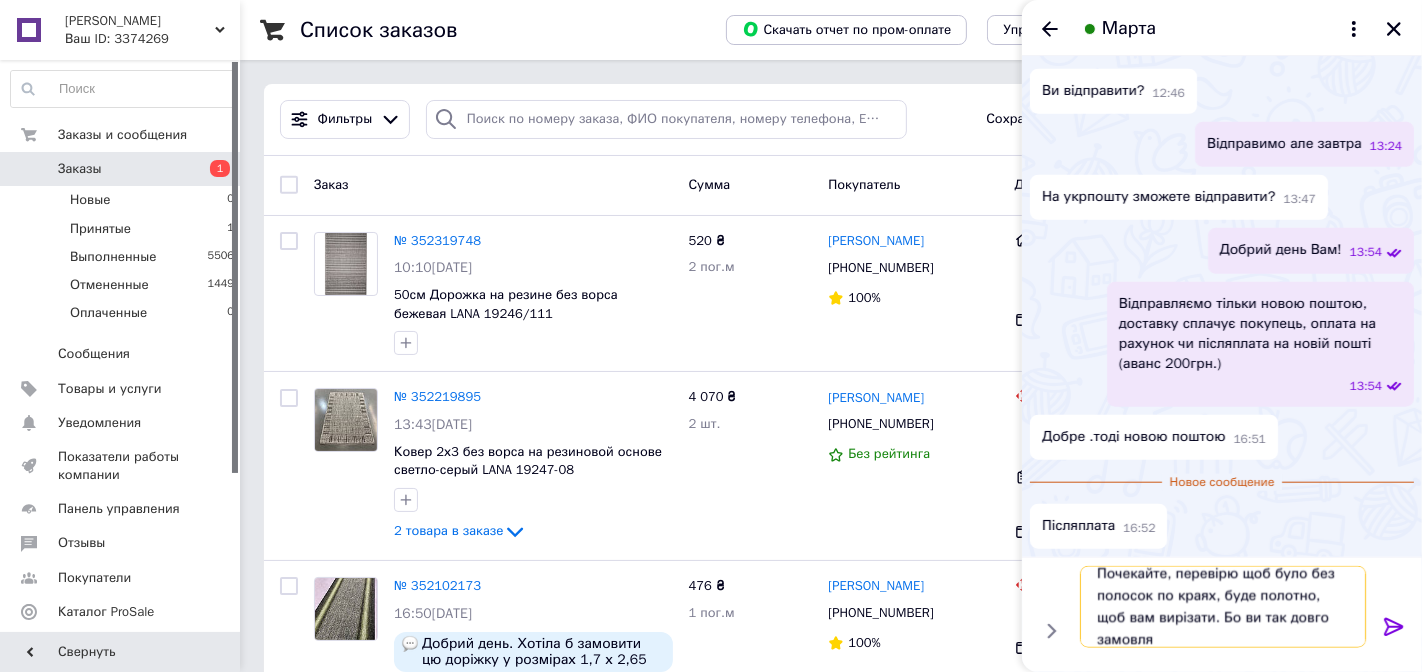 scroll, scrollTop: 1, scrollLeft: 0, axis: vertical 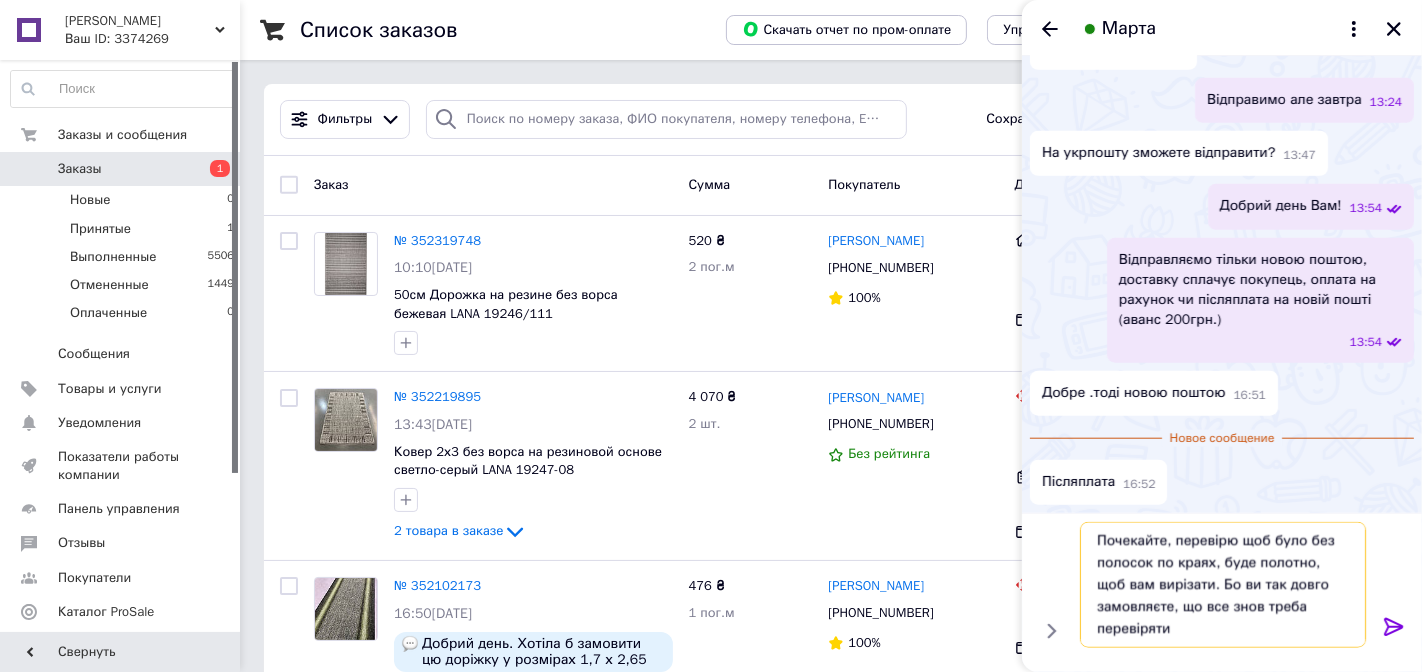 type on "Почекайте, перевірю щоб було без полосок по краях, буде полотно, щоб вам вирізати. Бо ви так довго замовляєте, що все знов треба перевіряти" 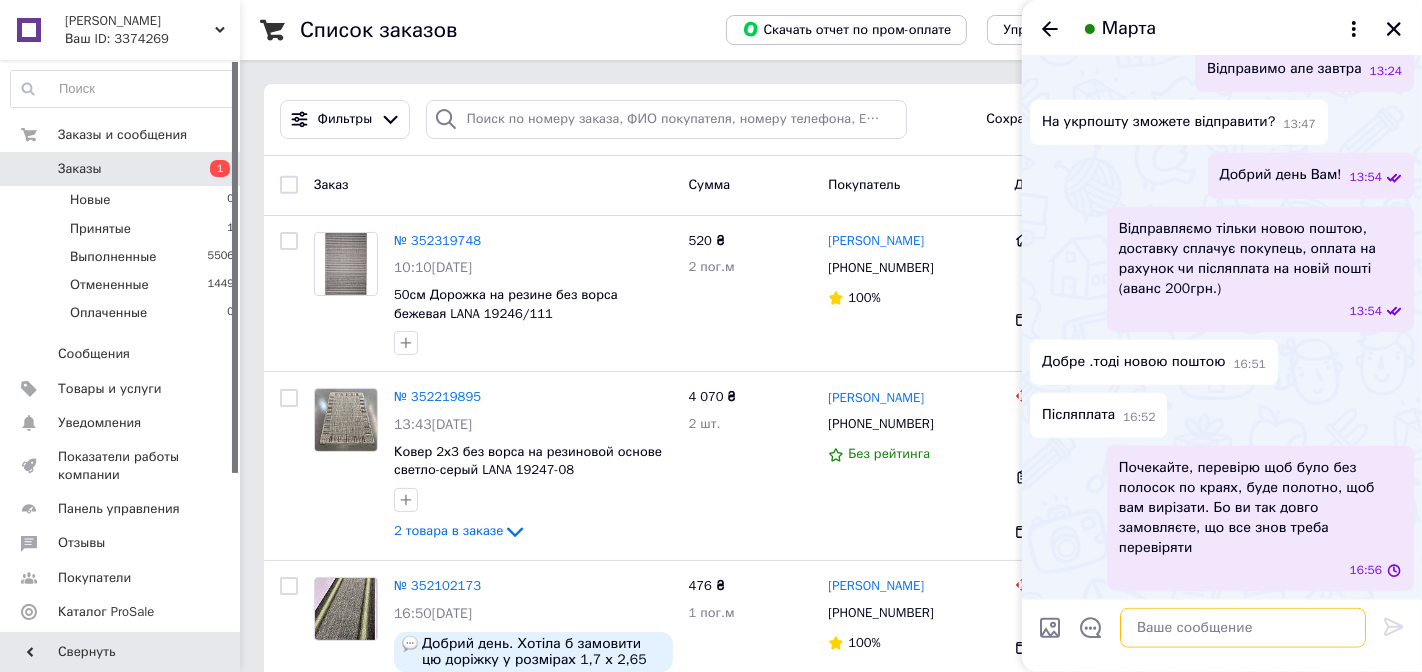 scroll, scrollTop: 0, scrollLeft: 0, axis: both 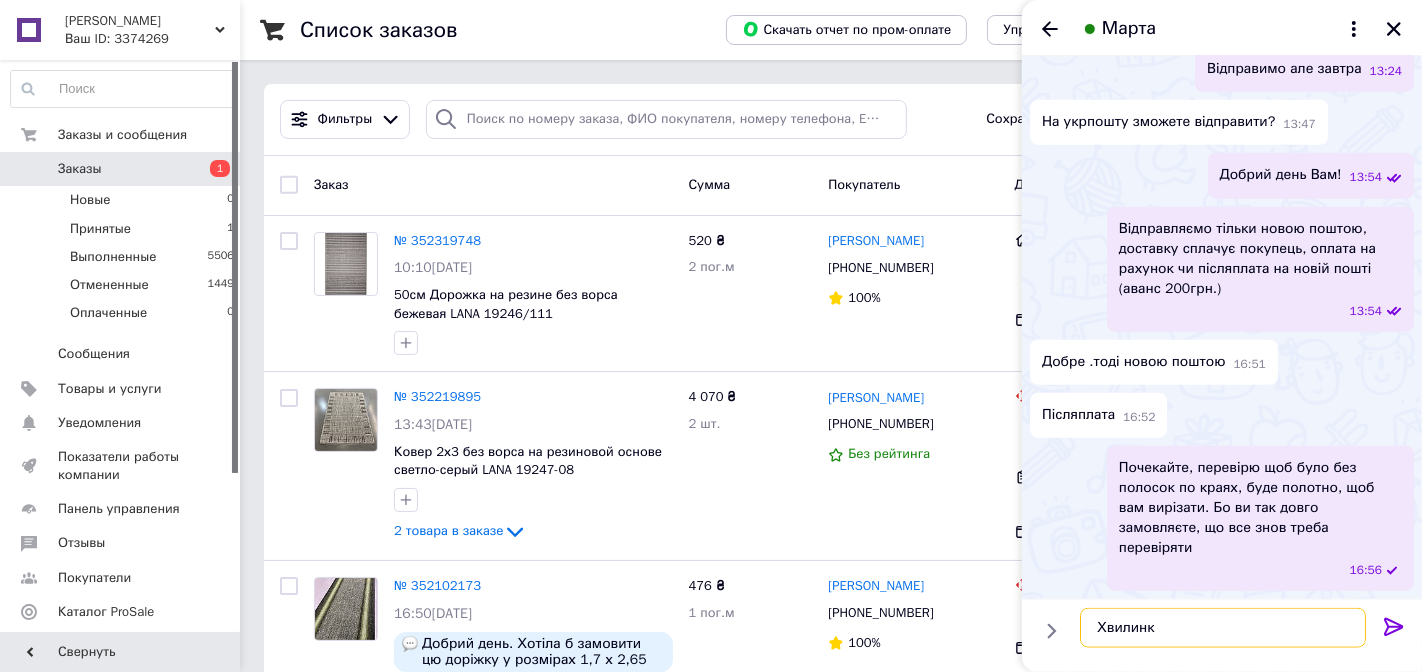 type on "Хвилинку" 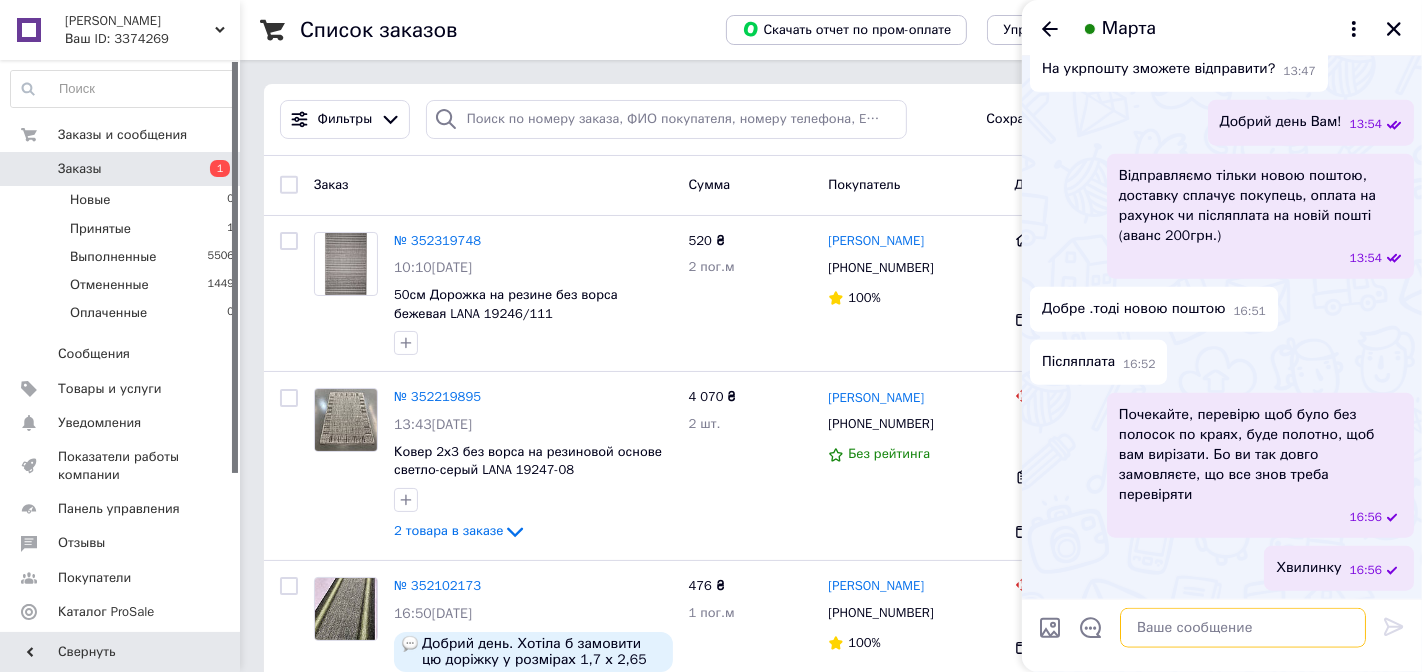 scroll, scrollTop: 2278, scrollLeft: 0, axis: vertical 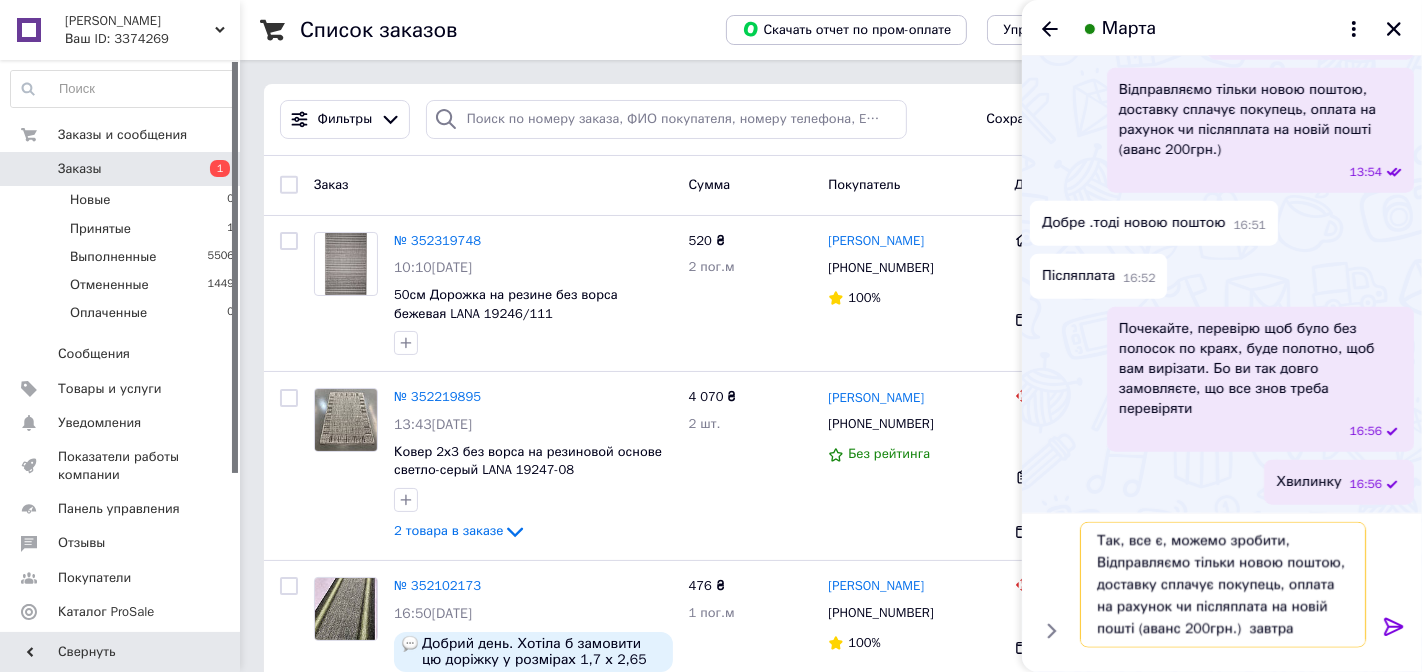 drag, startPoint x: 1094, startPoint y: 563, endPoint x: 1248, endPoint y: 632, distance: 168.7513 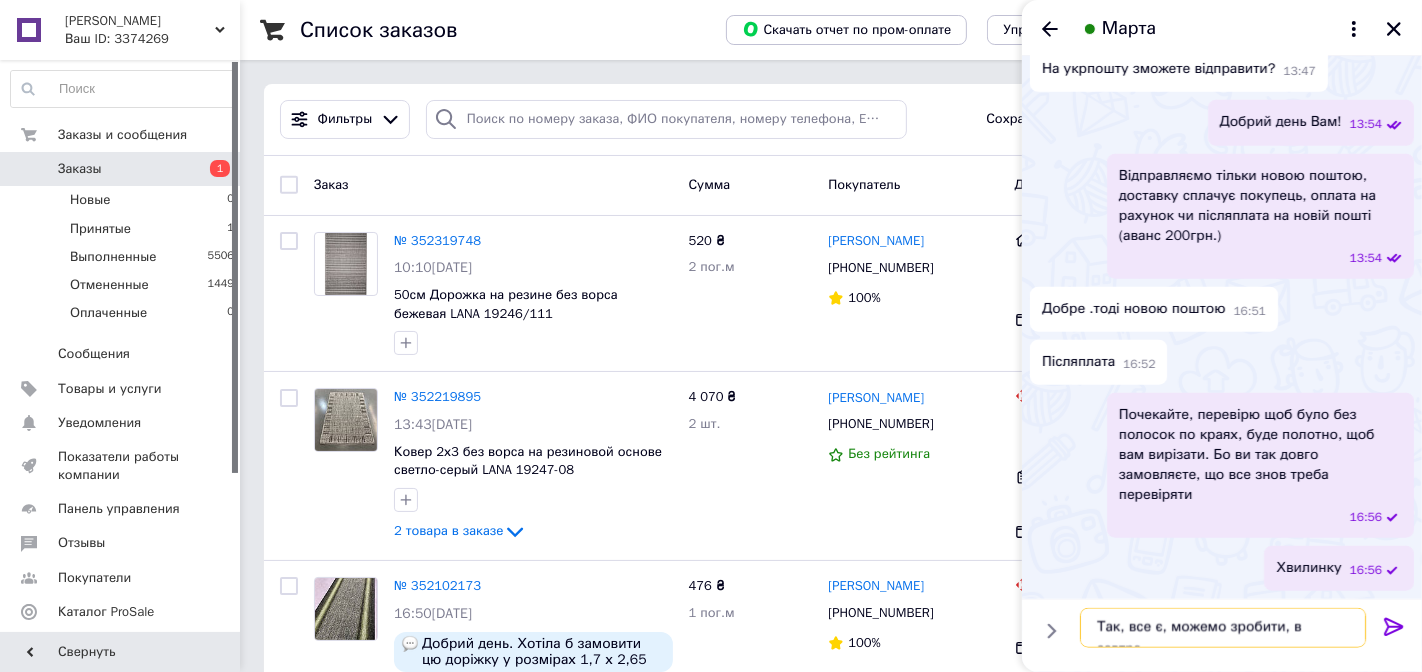 scroll, scrollTop: 0, scrollLeft: 0, axis: both 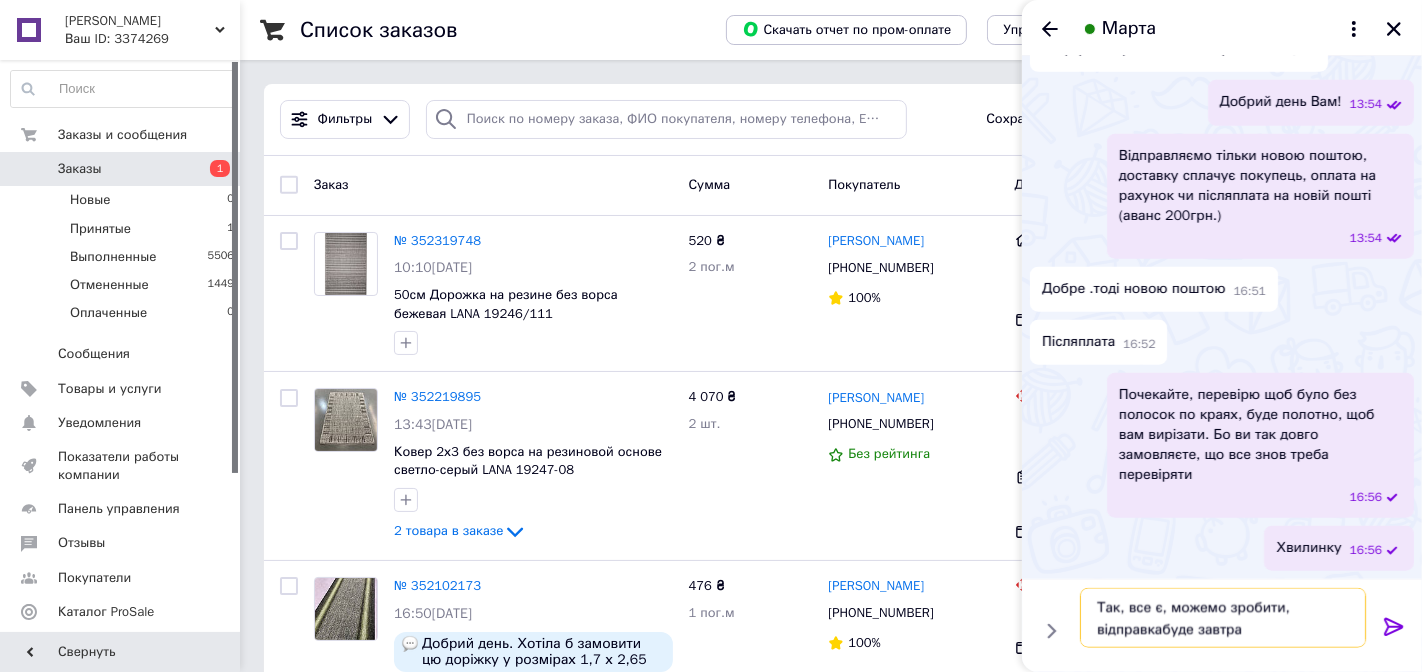 click on "Так, все є, можемо зробити, відправкабуде завтра" at bounding box center (1223, 618) 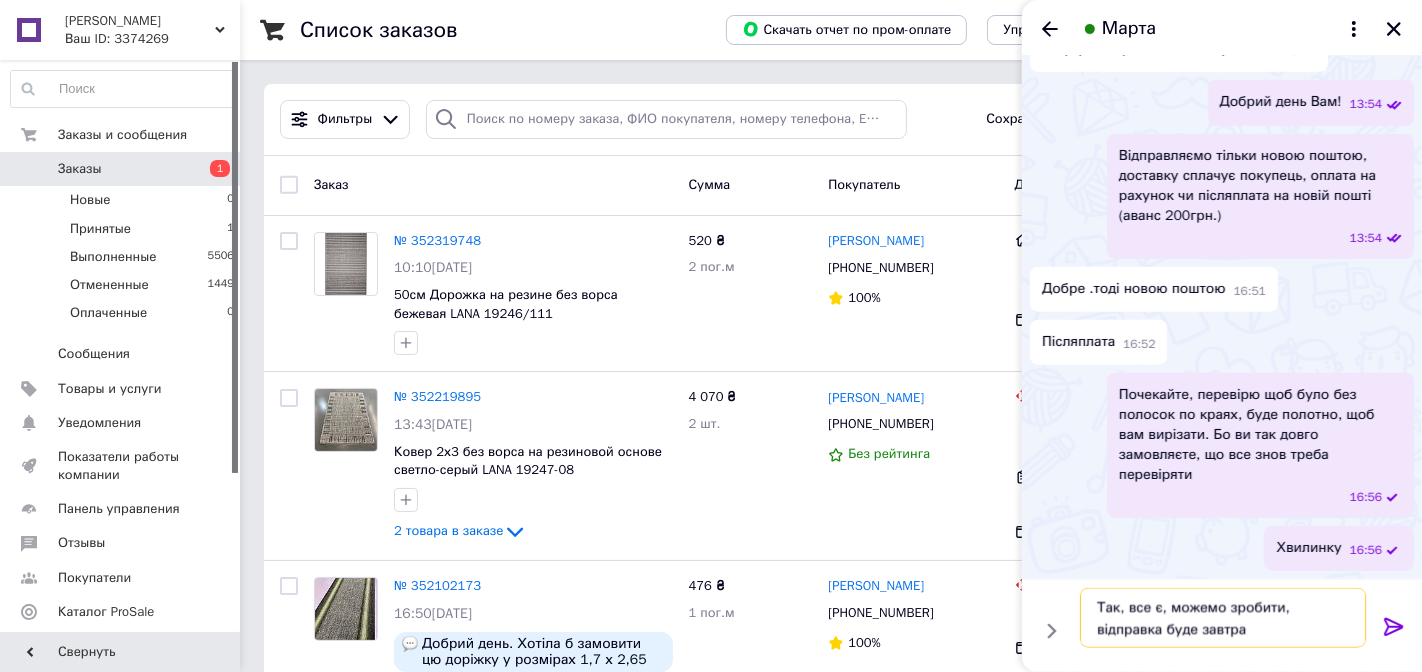 click on "Так, все є, можемо зробити, відправка буде завтра" at bounding box center (1223, 618) 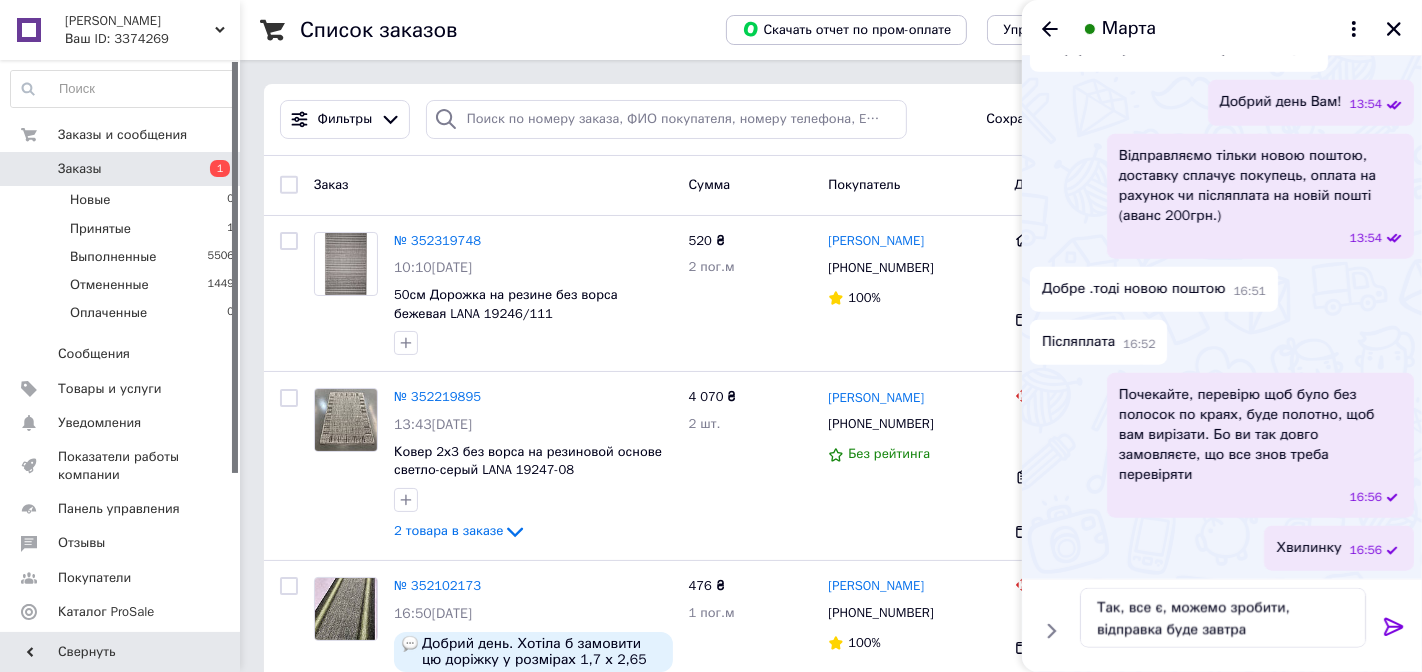 drag, startPoint x: 1388, startPoint y: 631, endPoint x: 1235, endPoint y: 630, distance: 153.00327 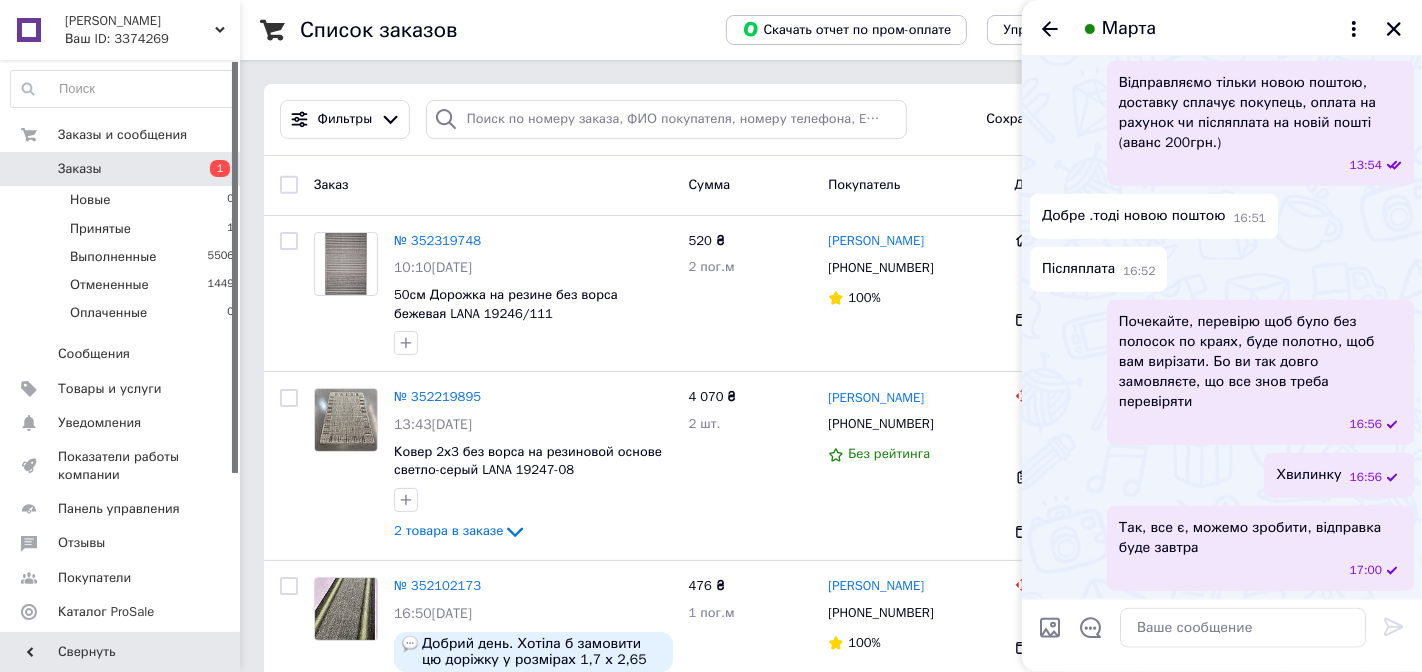 scroll, scrollTop: 2371, scrollLeft: 0, axis: vertical 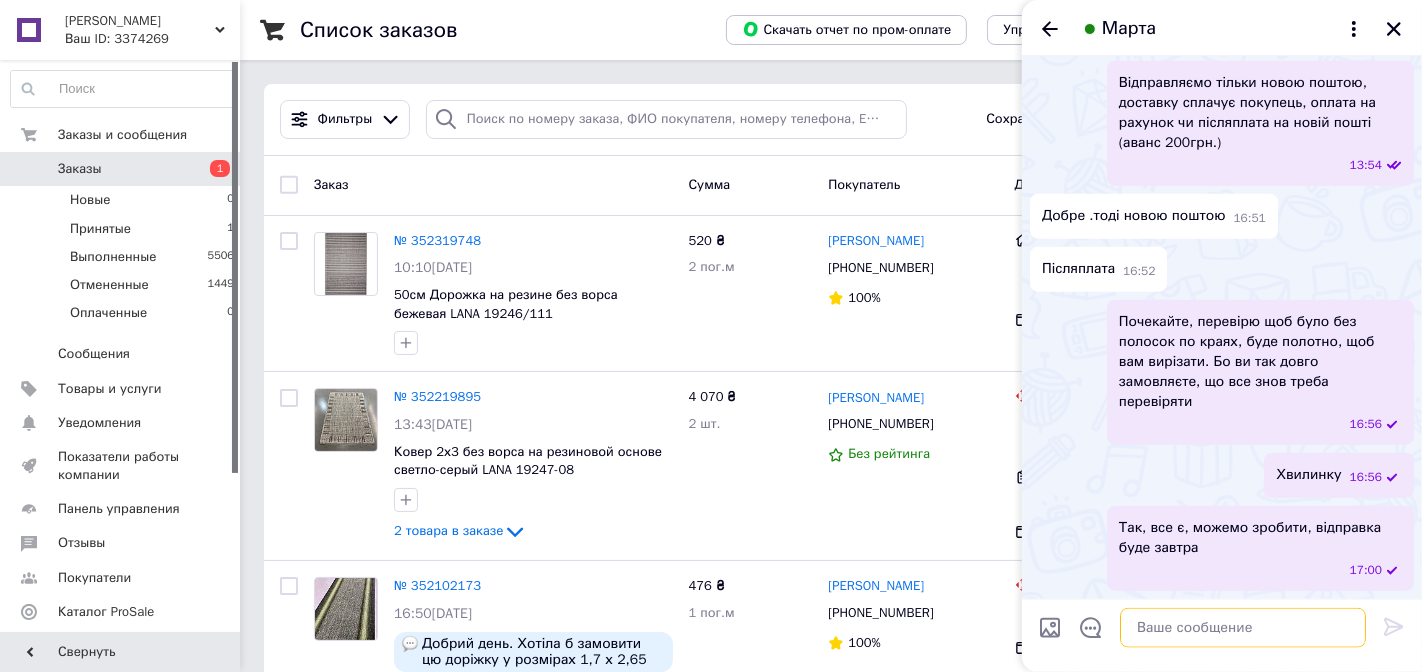 click at bounding box center [1243, 628] 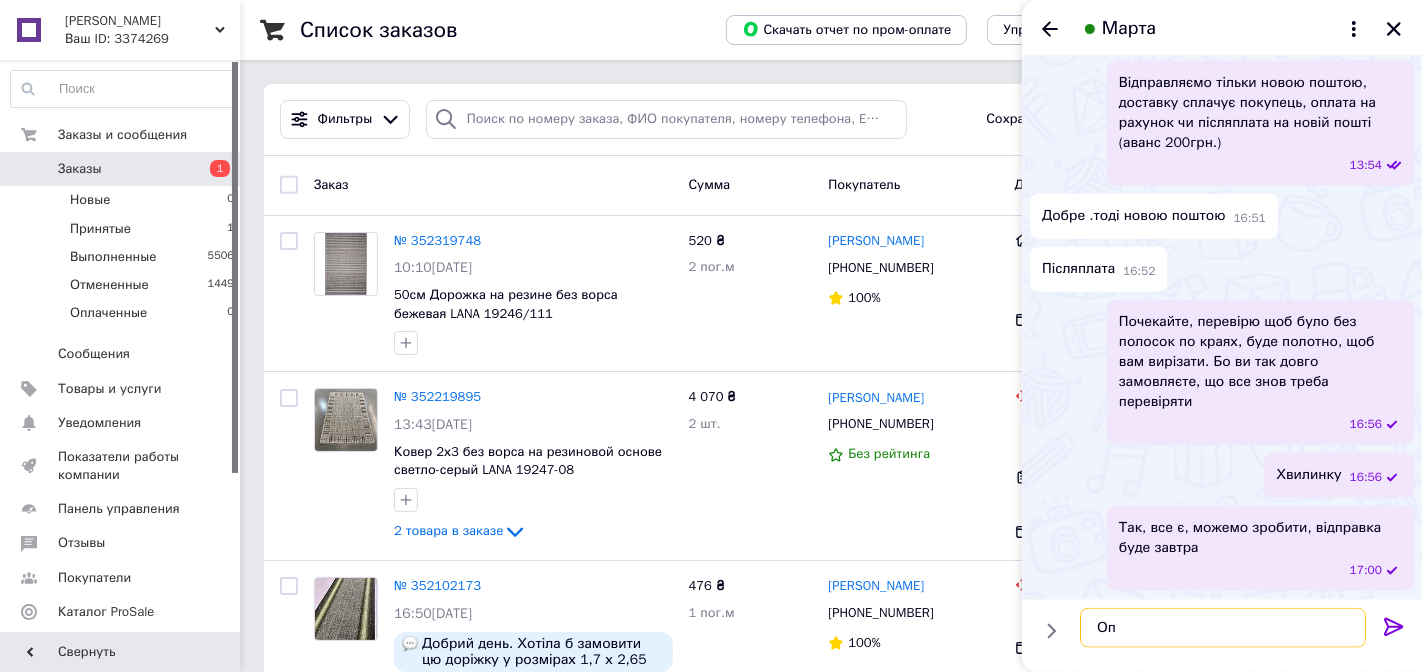 type on "О" 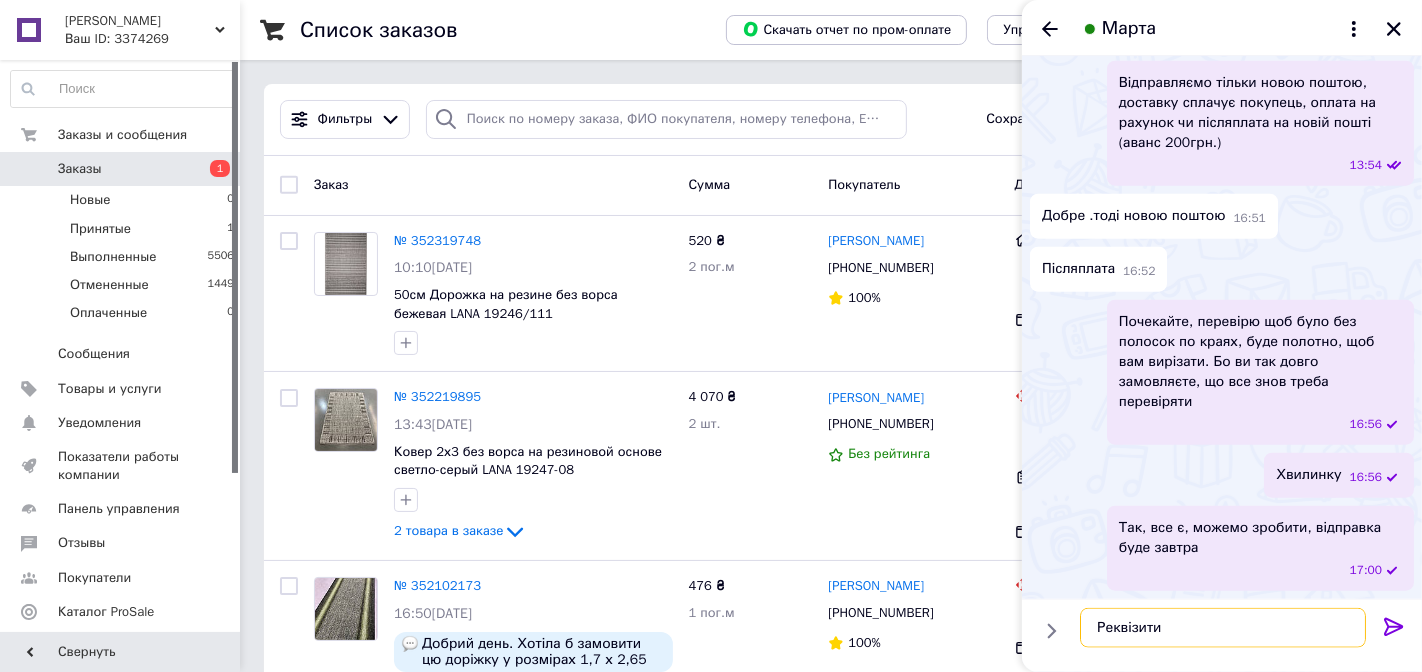 type on "Реквізити" 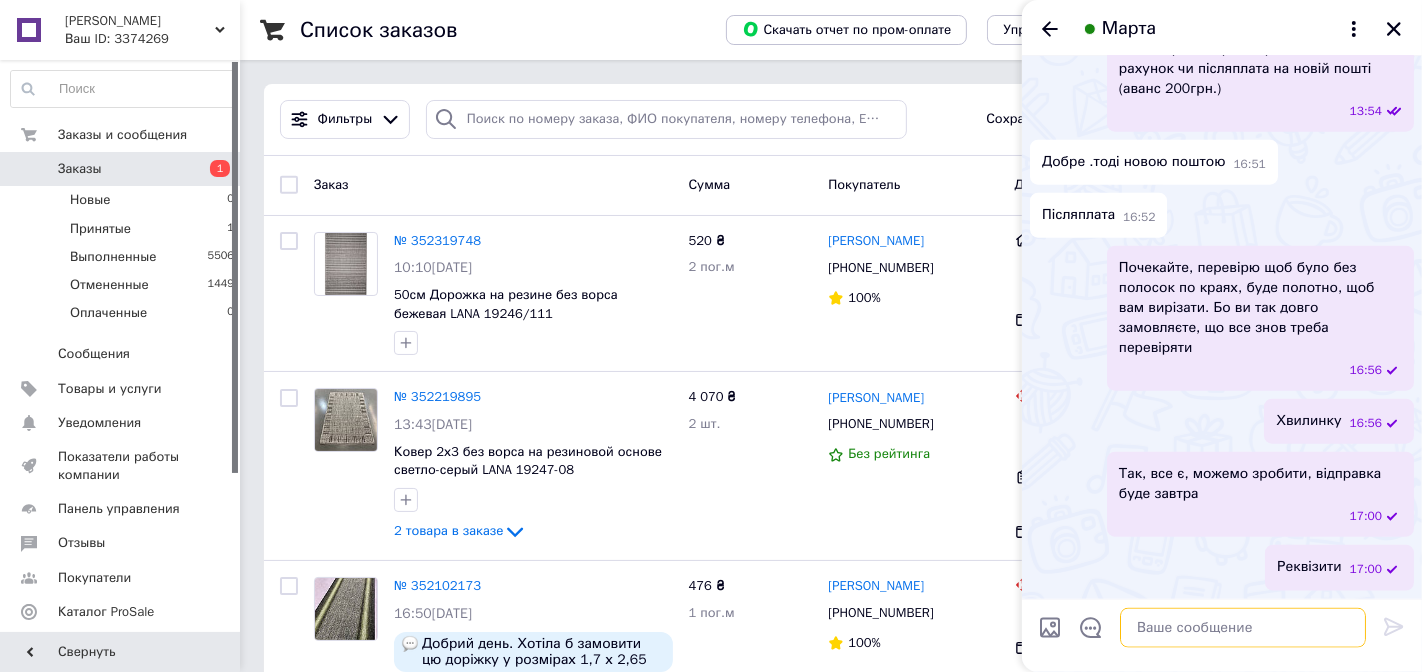 scroll, scrollTop: 2424, scrollLeft: 0, axis: vertical 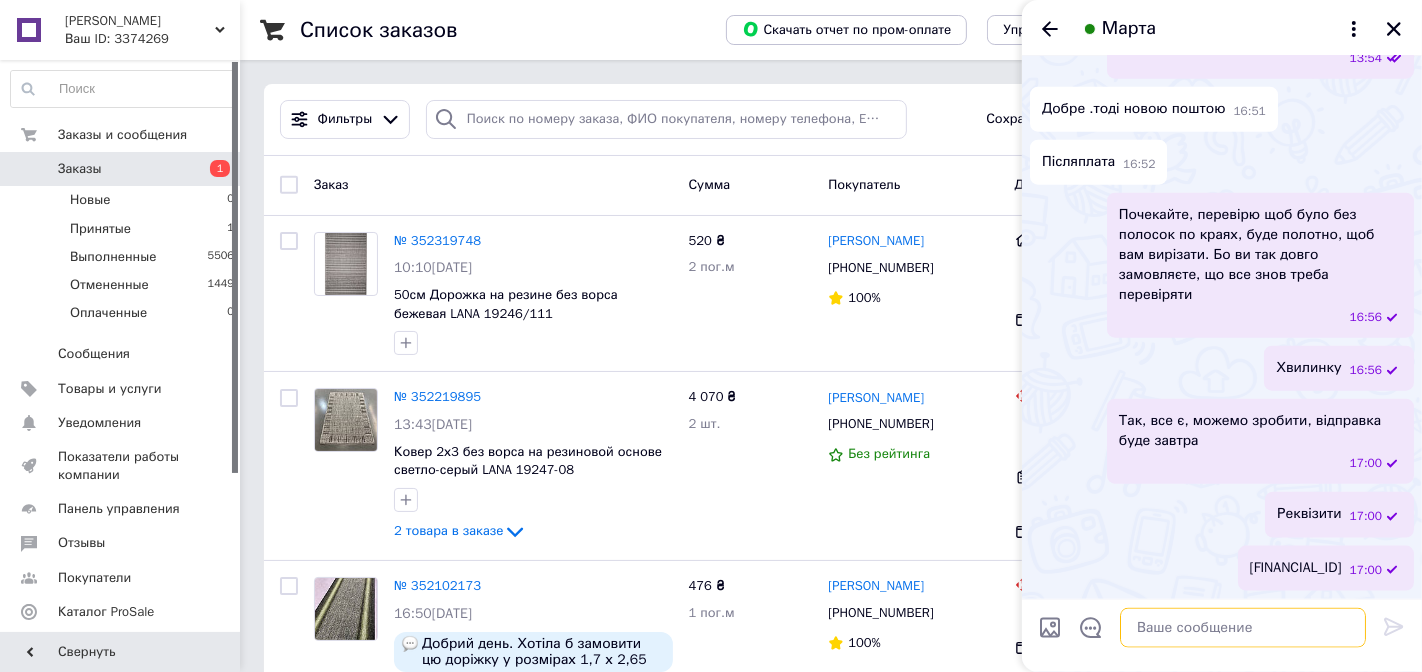 click at bounding box center [1243, 628] 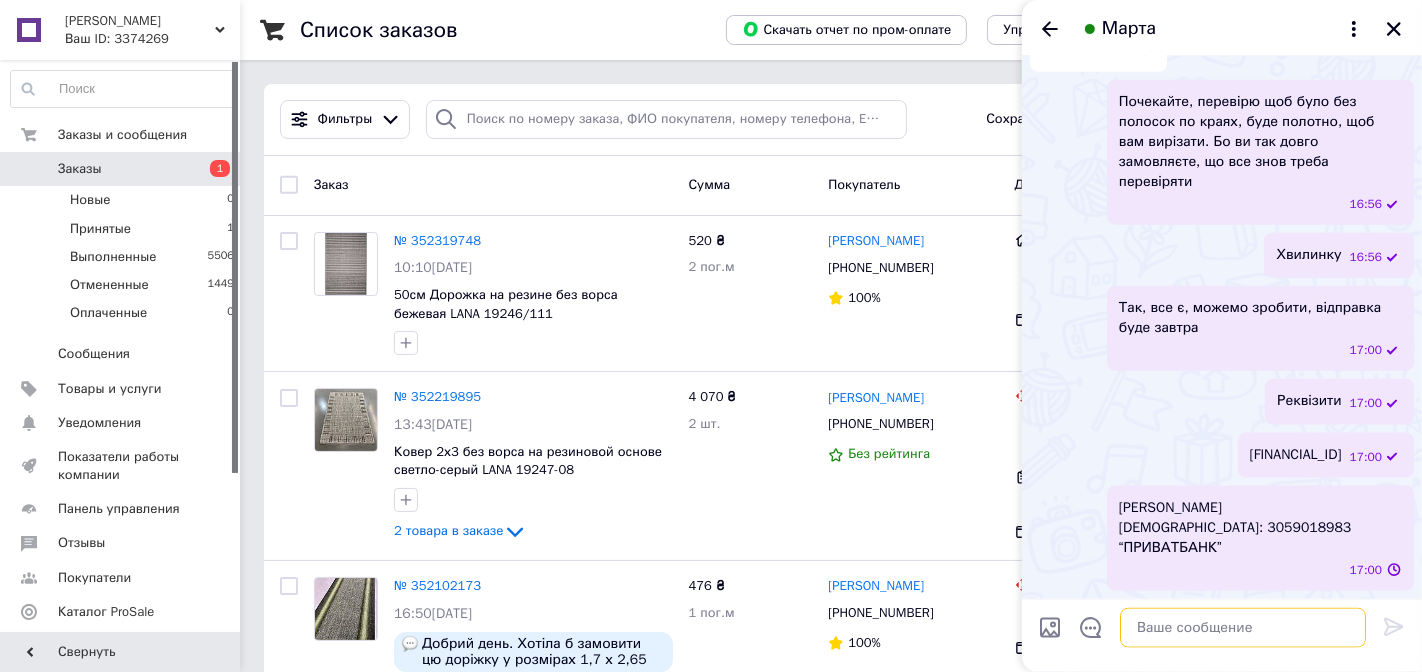 scroll, scrollTop: 0, scrollLeft: 0, axis: both 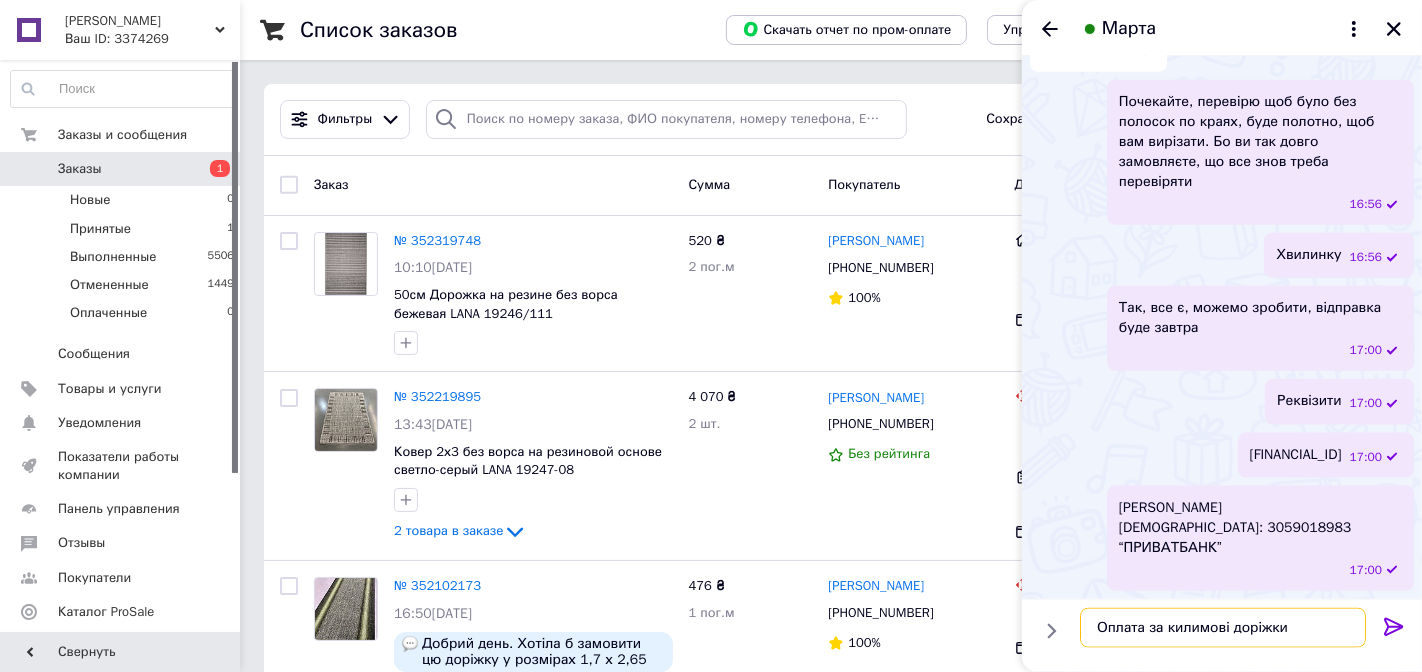 type on "Оплата за килимові доріжки" 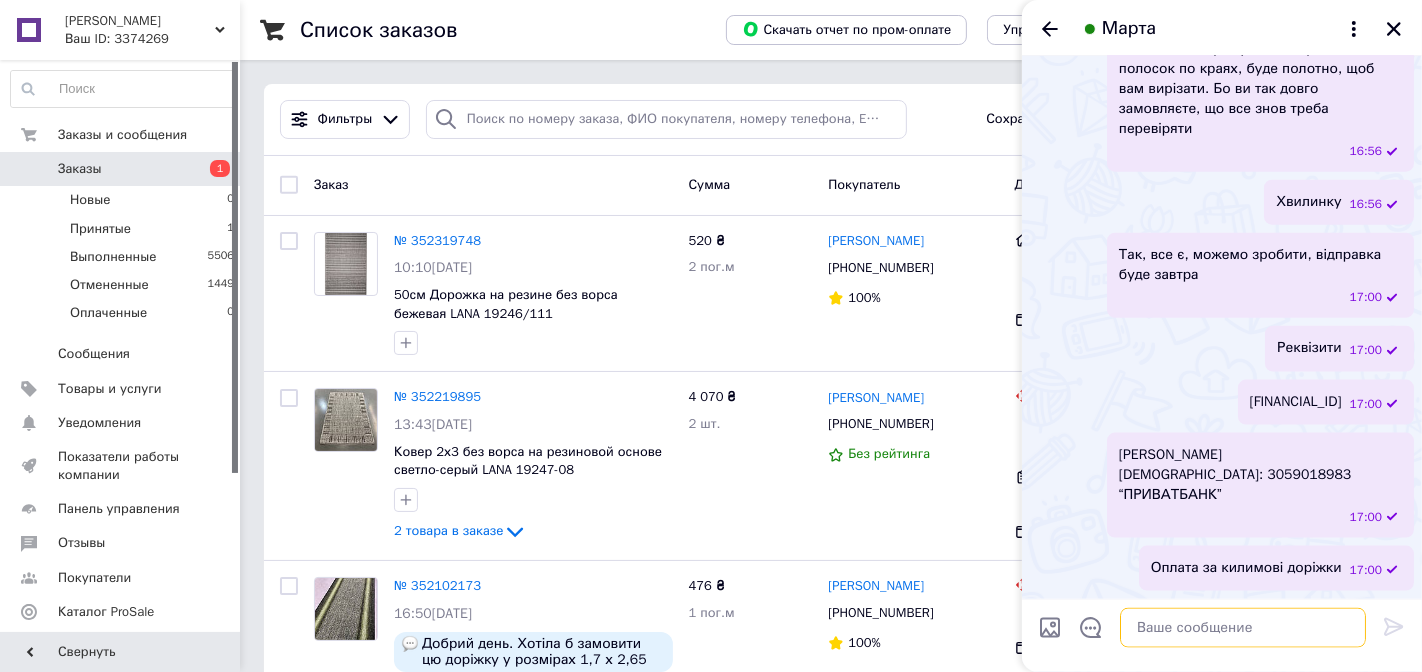 scroll, scrollTop: 2663, scrollLeft: 0, axis: vertical 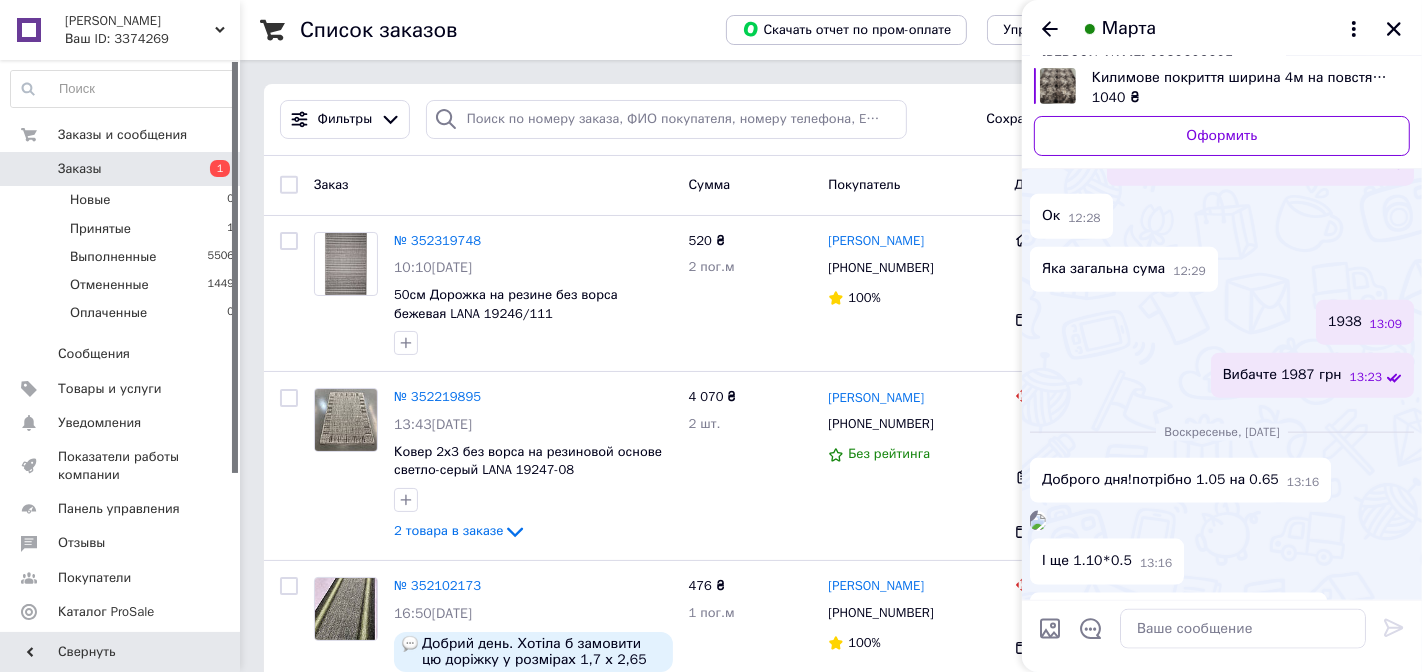 click on "Нова пошта 1.вул.Нежалежності  село Демня Стрийський район Львівська область" at bounding box center [1183, -32] 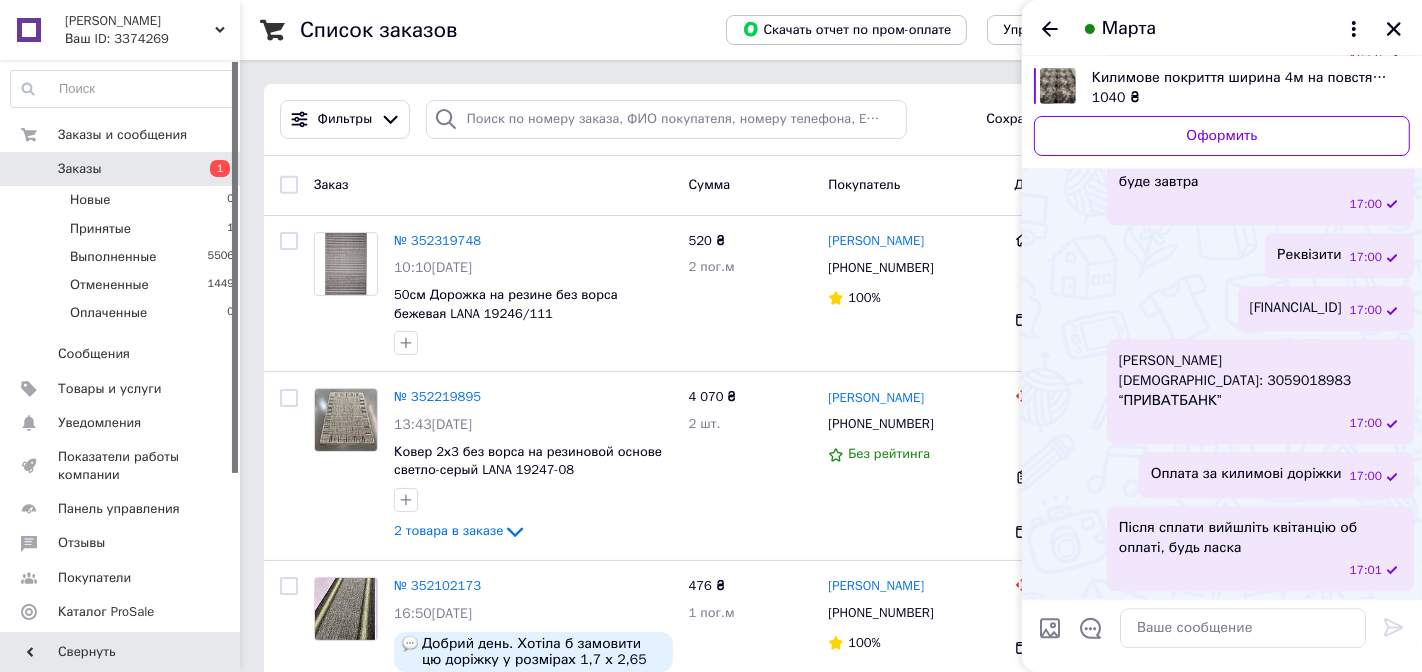 scroll, scrollTop: 5024, scrollLeft: 0, axis: vertical 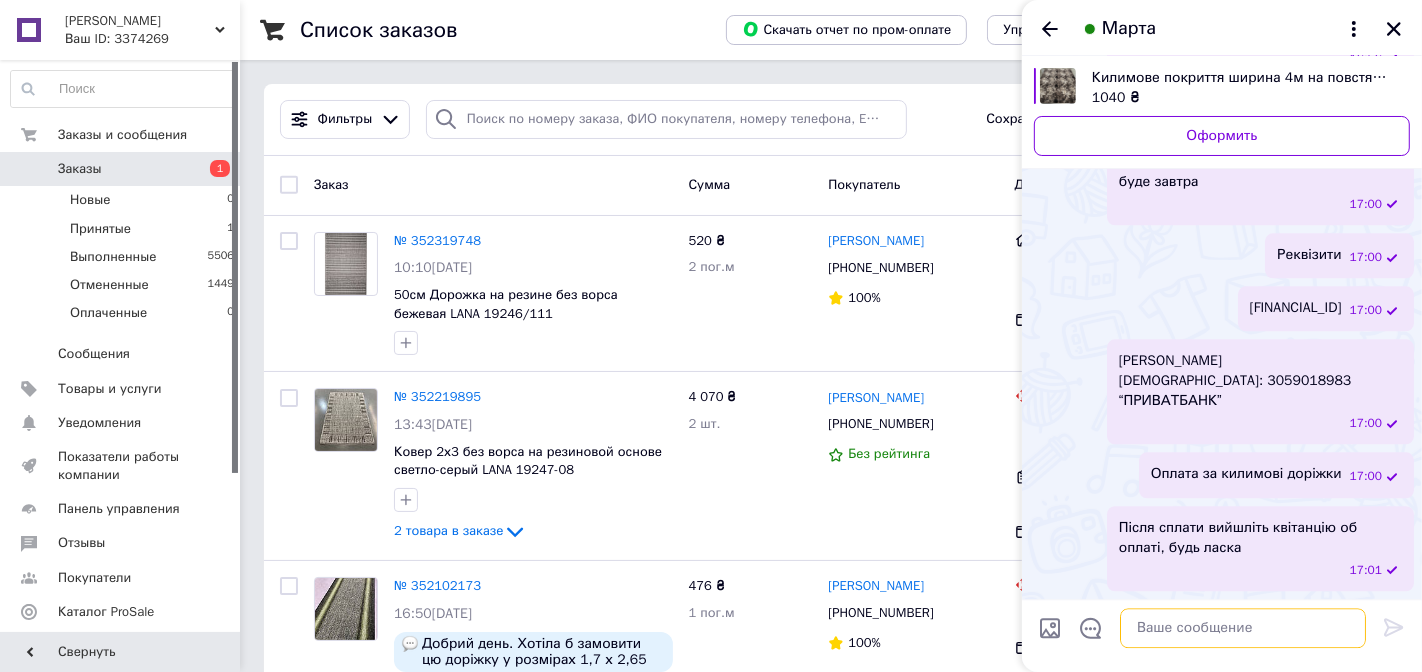 click at bounding box center [1243, 628] 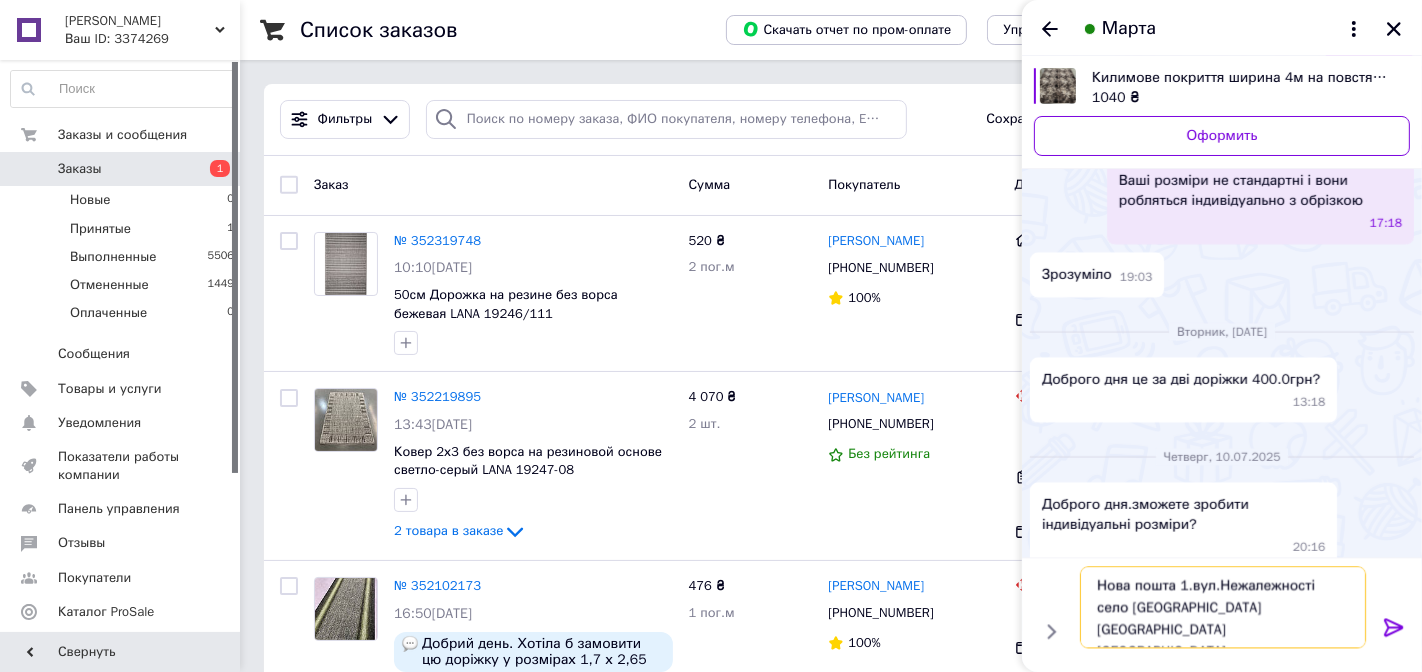 scroll, scrollTop: 3532, scrollLeft: 0, axis: vertical 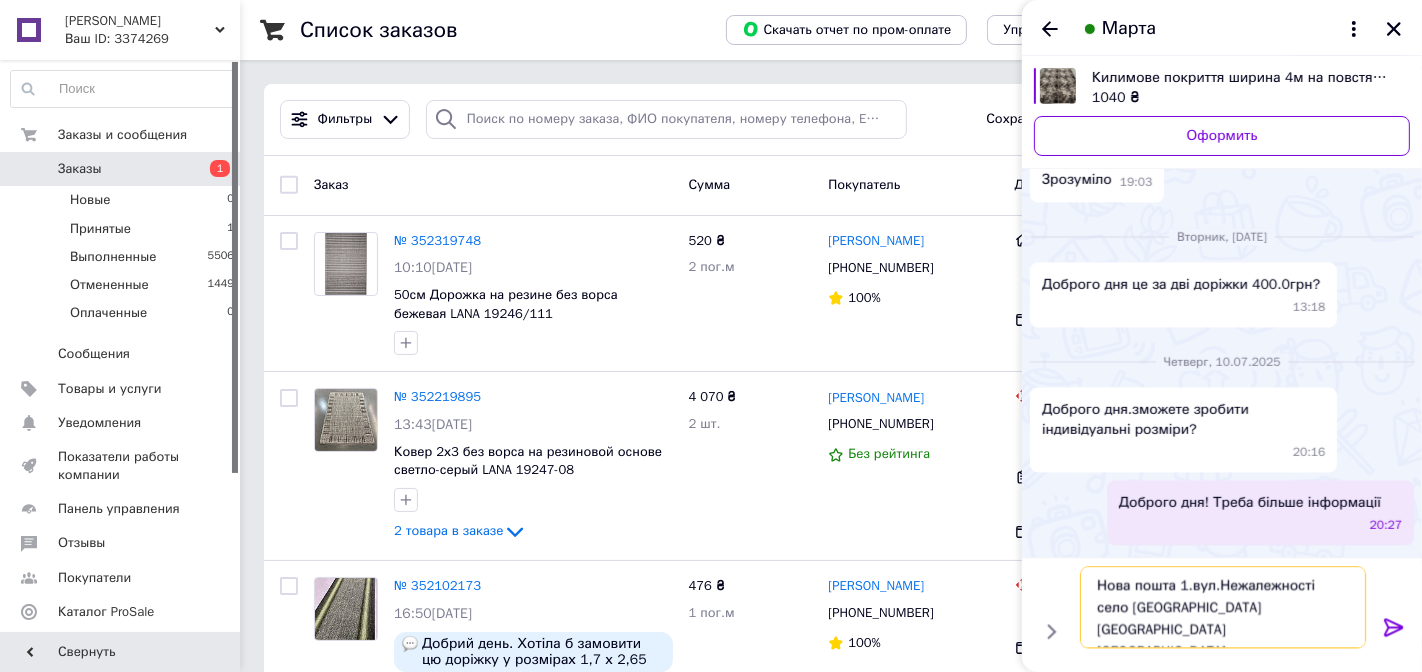 type on "Нова пошта 1.вул.Нежалежності село Демня Стрийський район Львівська область" 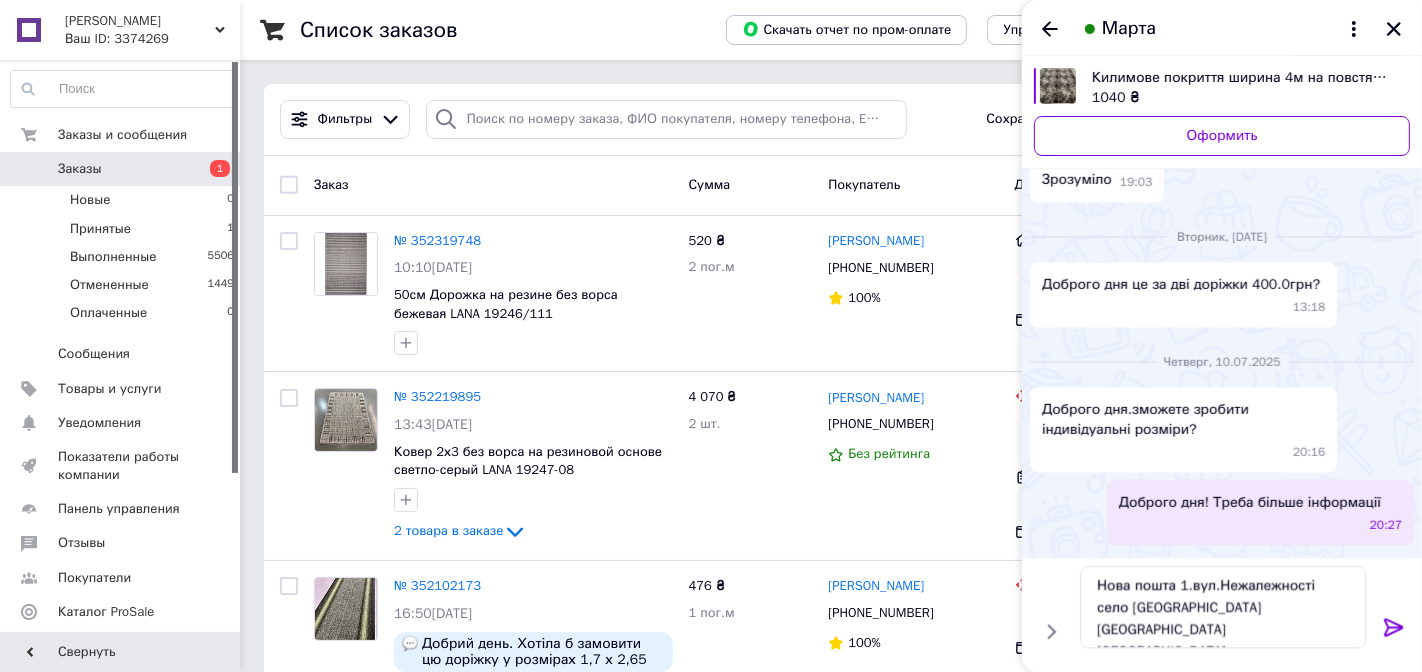 drag, startPoint x: 1038, startPoint y: 387, endPoint x: 1238, endPoint y: 417, distance: 202.23749 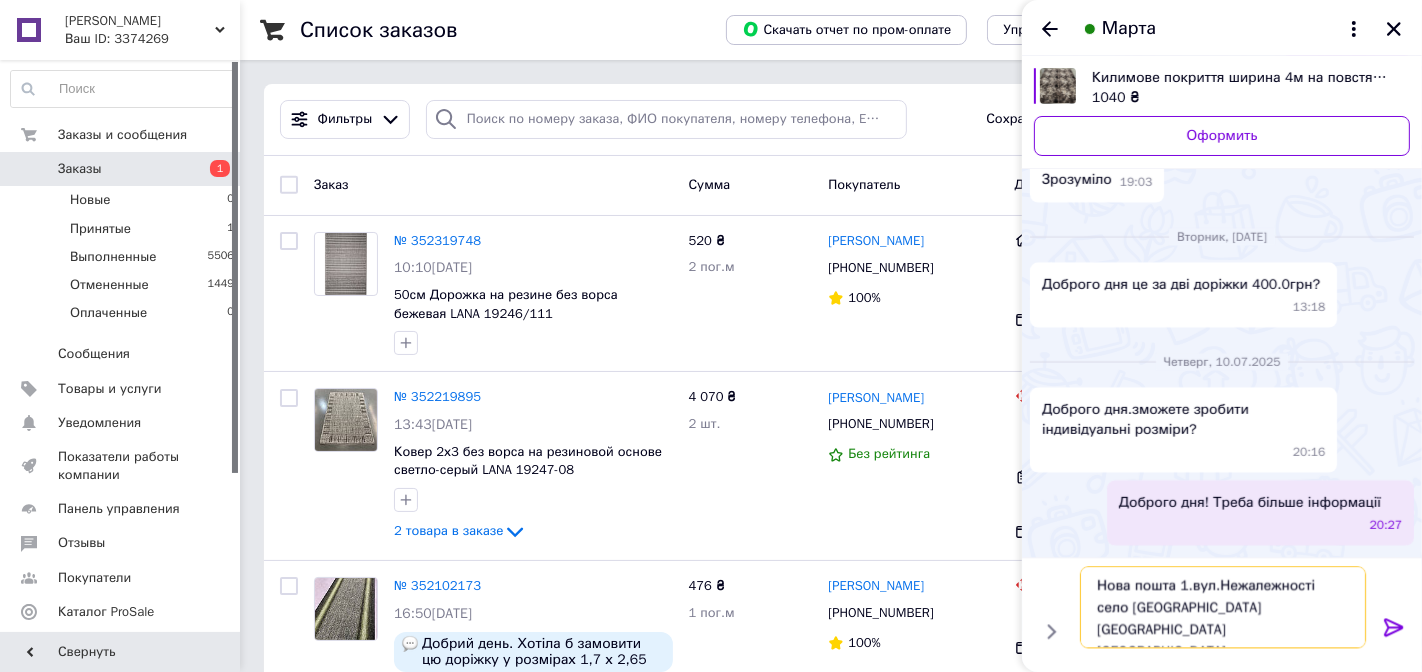 click on "Нова пошта 1.вул.Нежалежності село Демня Стрийський район Львівська область" at bounding box center (1223, 607) 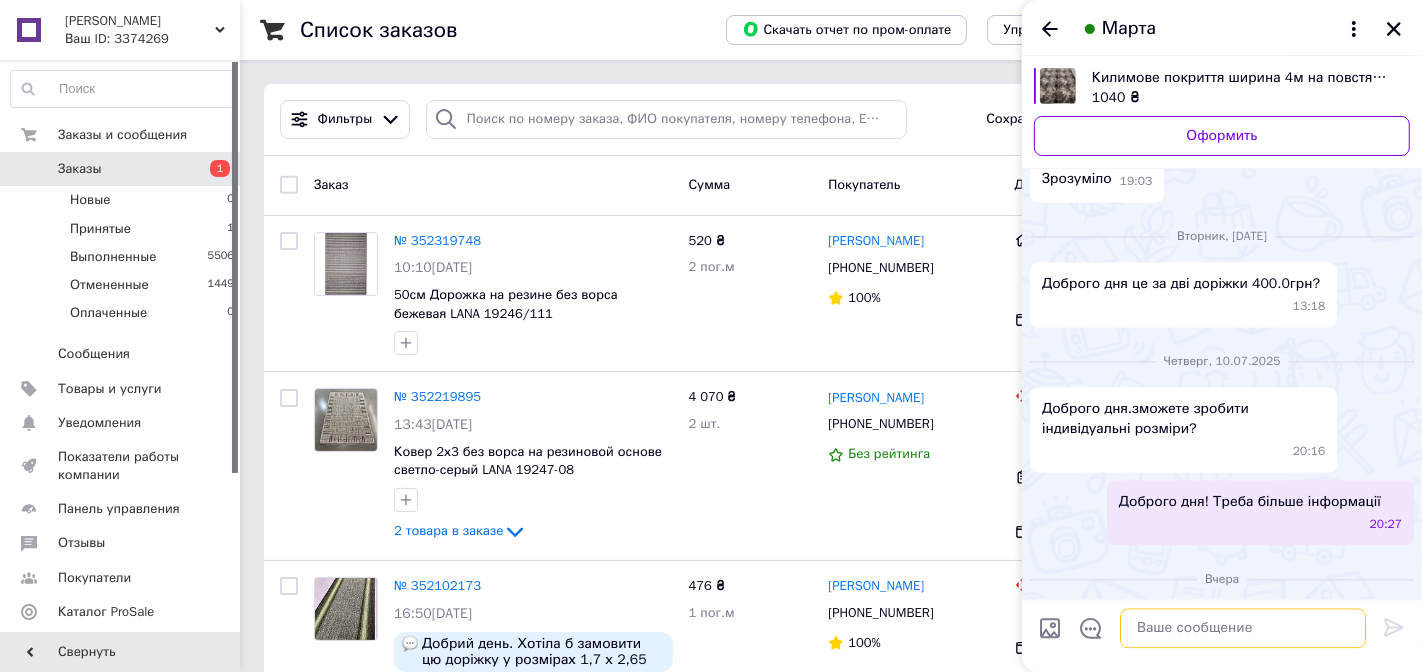 paste on "Карпінська Марта Романівна.0989603205" 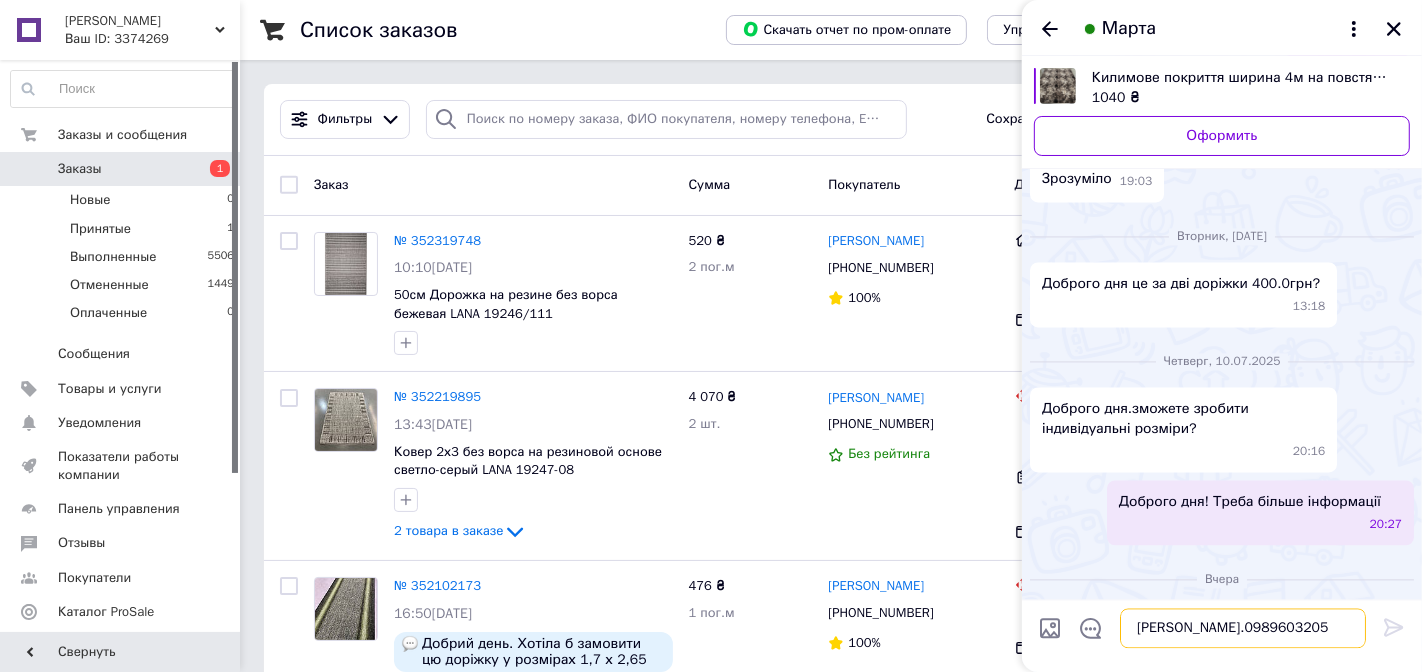 scroll, scrollTop: 6751, scrollLeft: 0, axis: vertical 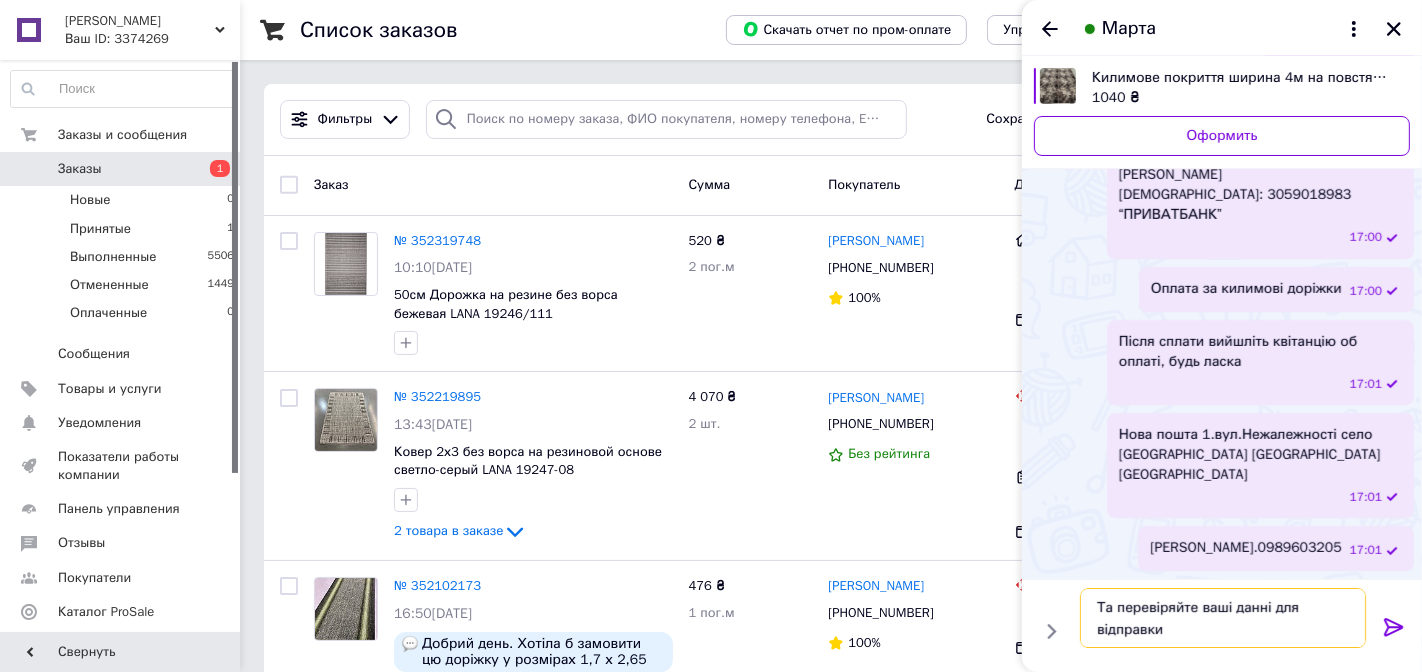 type on "Та перевіряйте ваші данні для відправки" 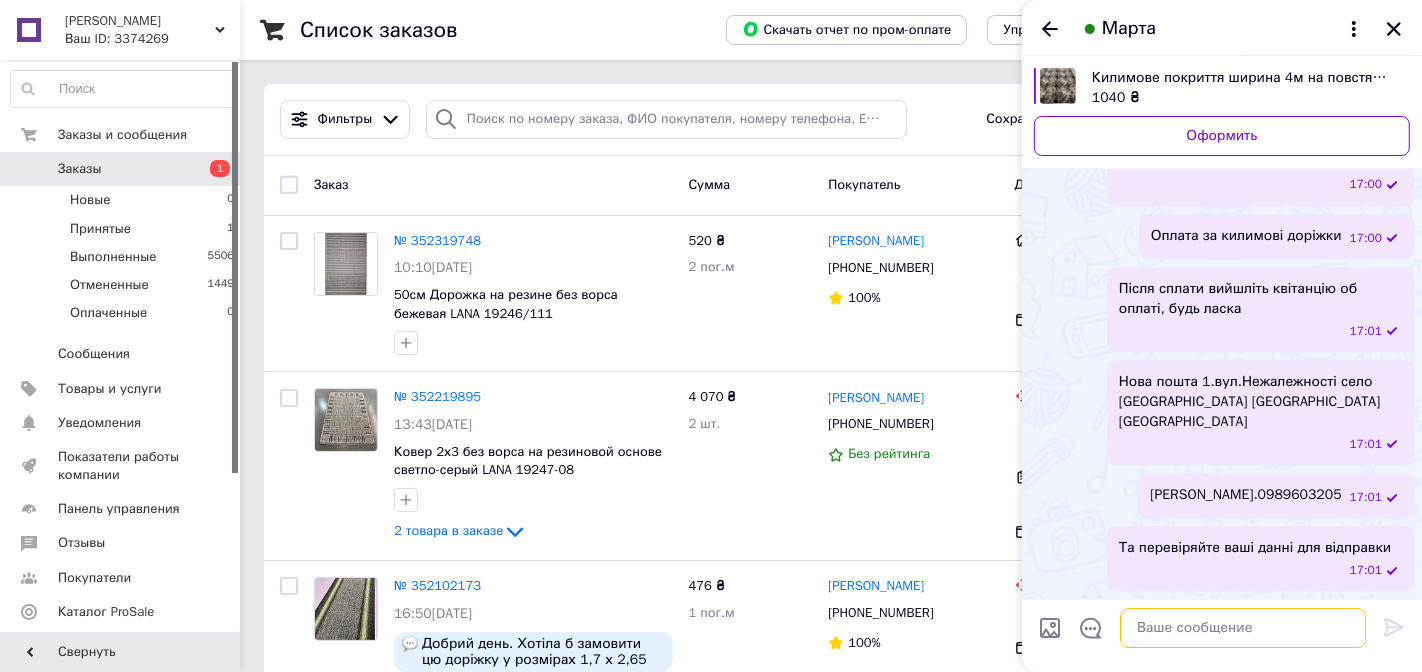 scroll, scrollTop: 6917, scrollLeft: 0, axis: vertical 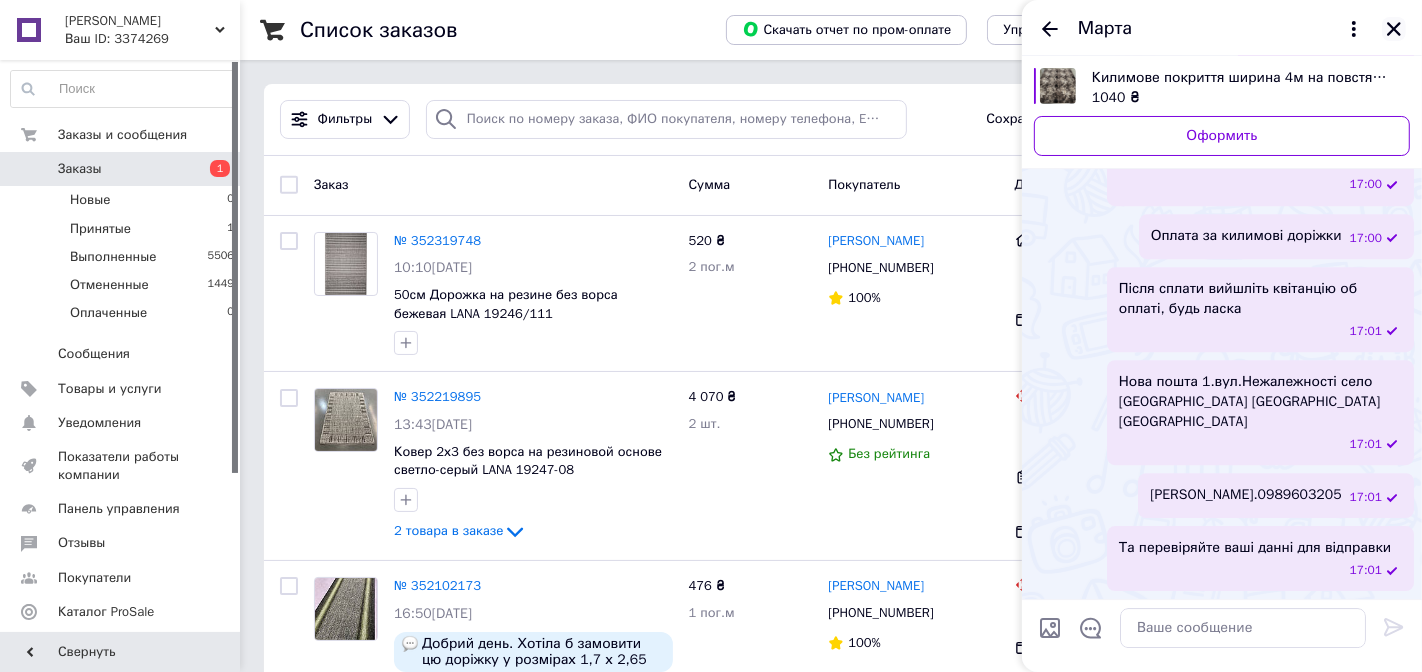click 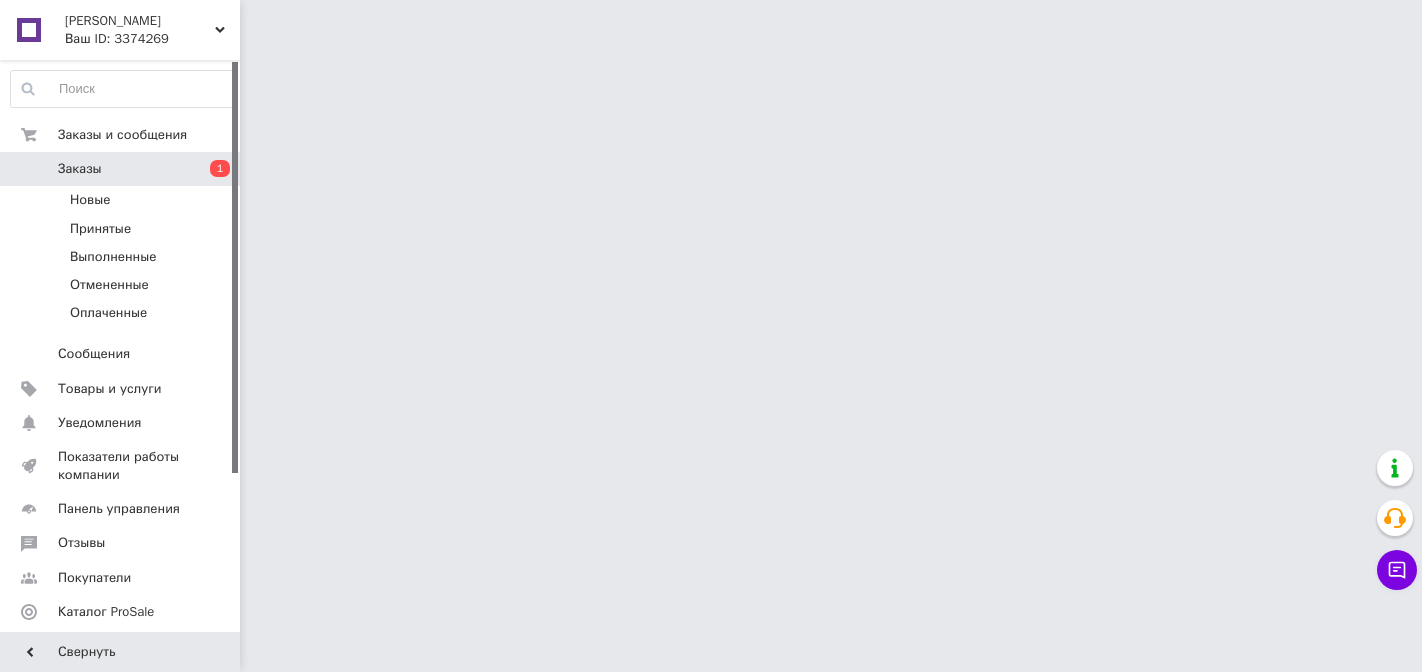 scroll, scrollTop: 0, scrollLeft: 0, axis: both 